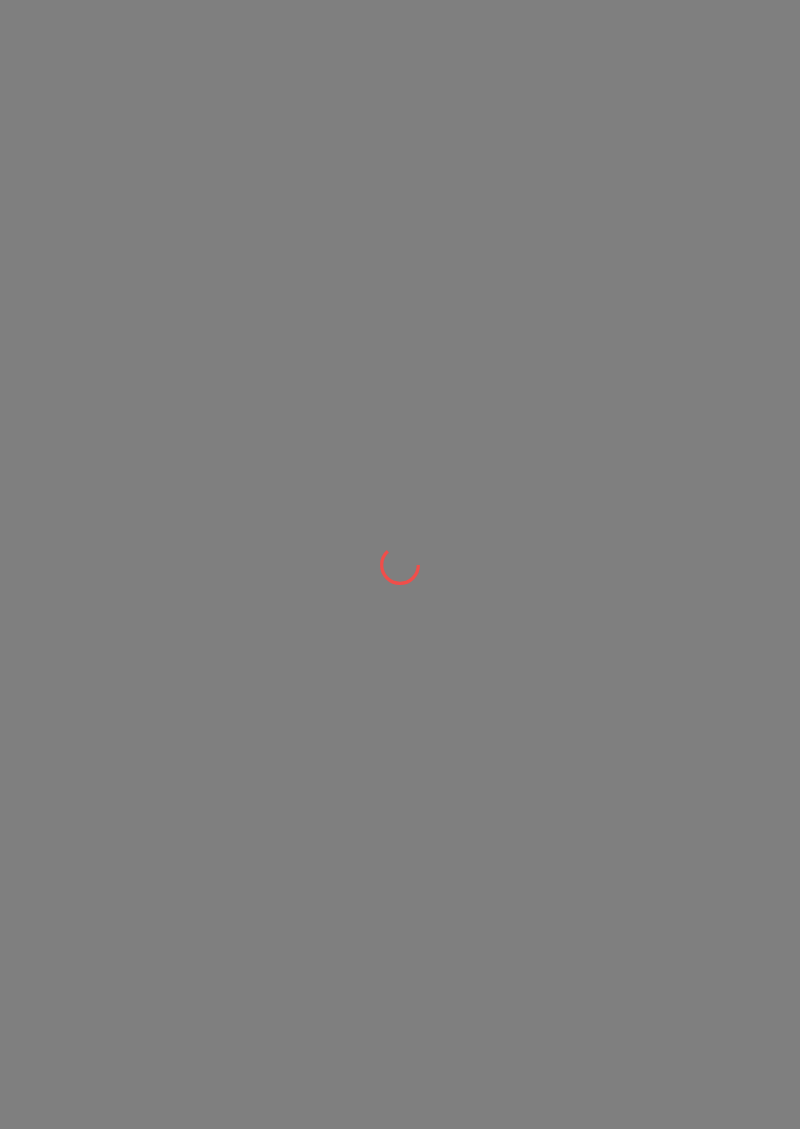 scroll, scrollTop: 0, scrollLeft: 0, axis: both 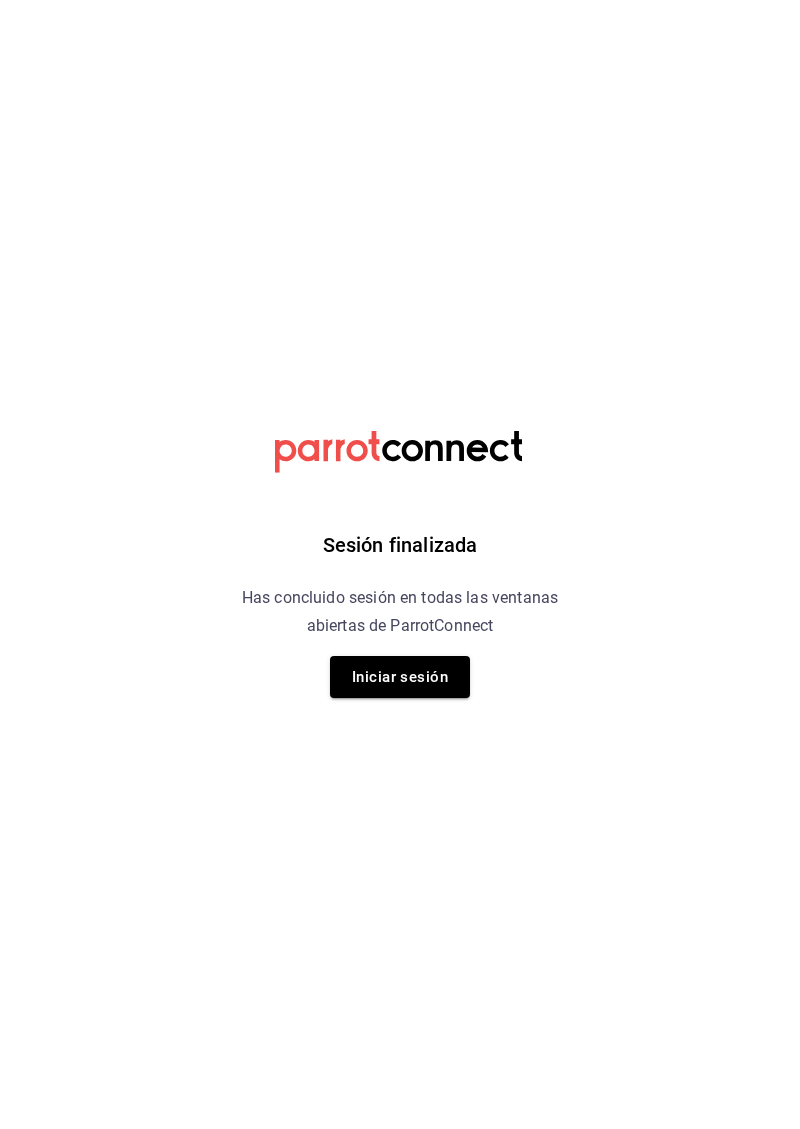 click on "Iniciar sesión" at bounding box center [400, 677] 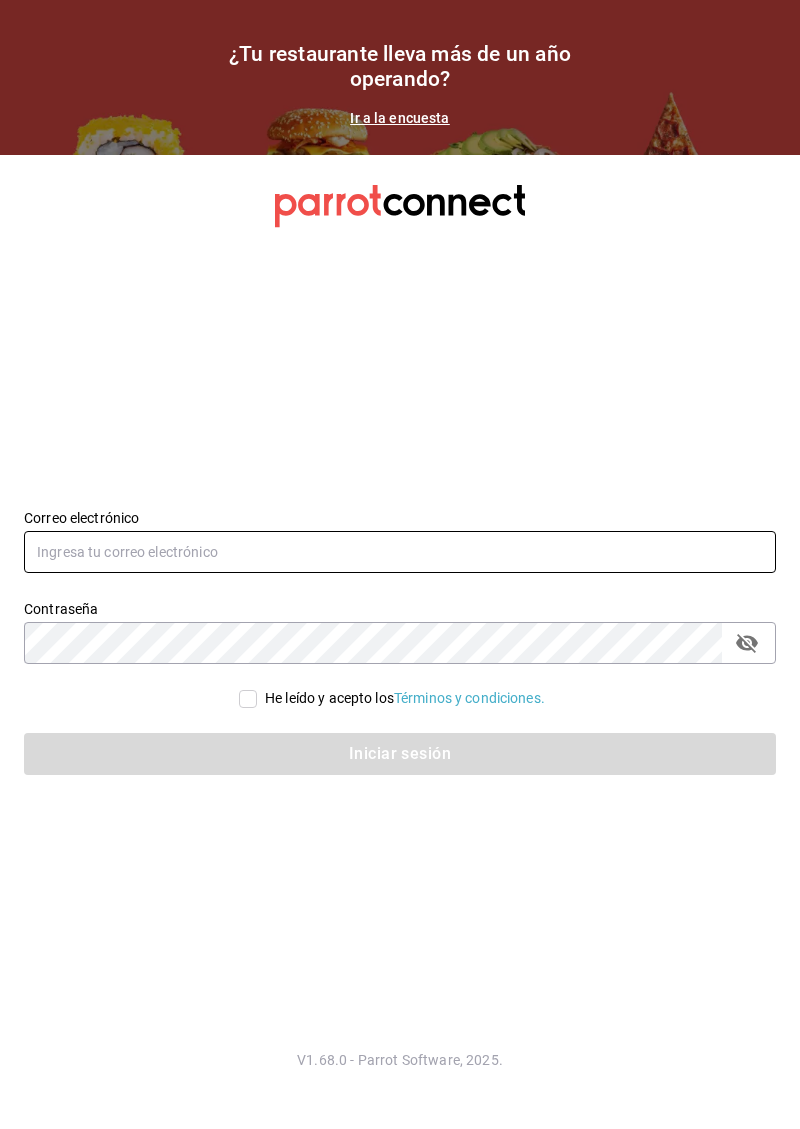 click at bounding box center (400, 552) 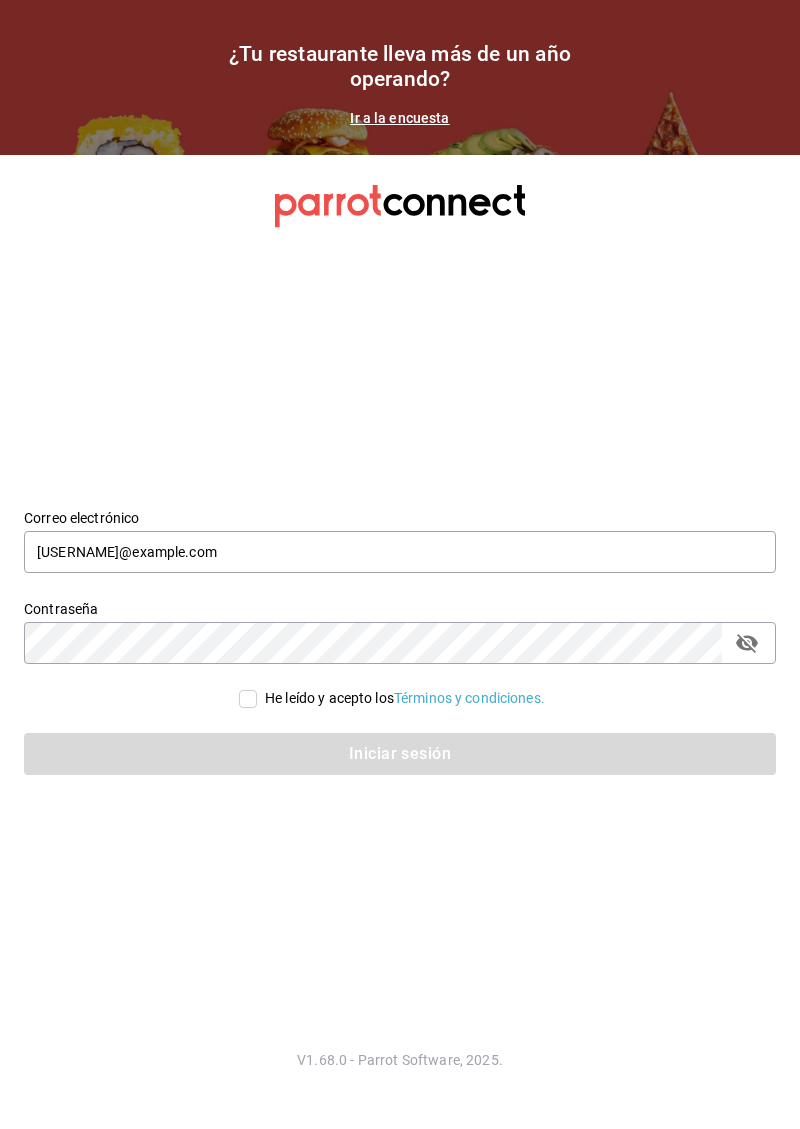 click on "He leído y acepto los  Términos y condiciones." at bounding box center [248, 699] 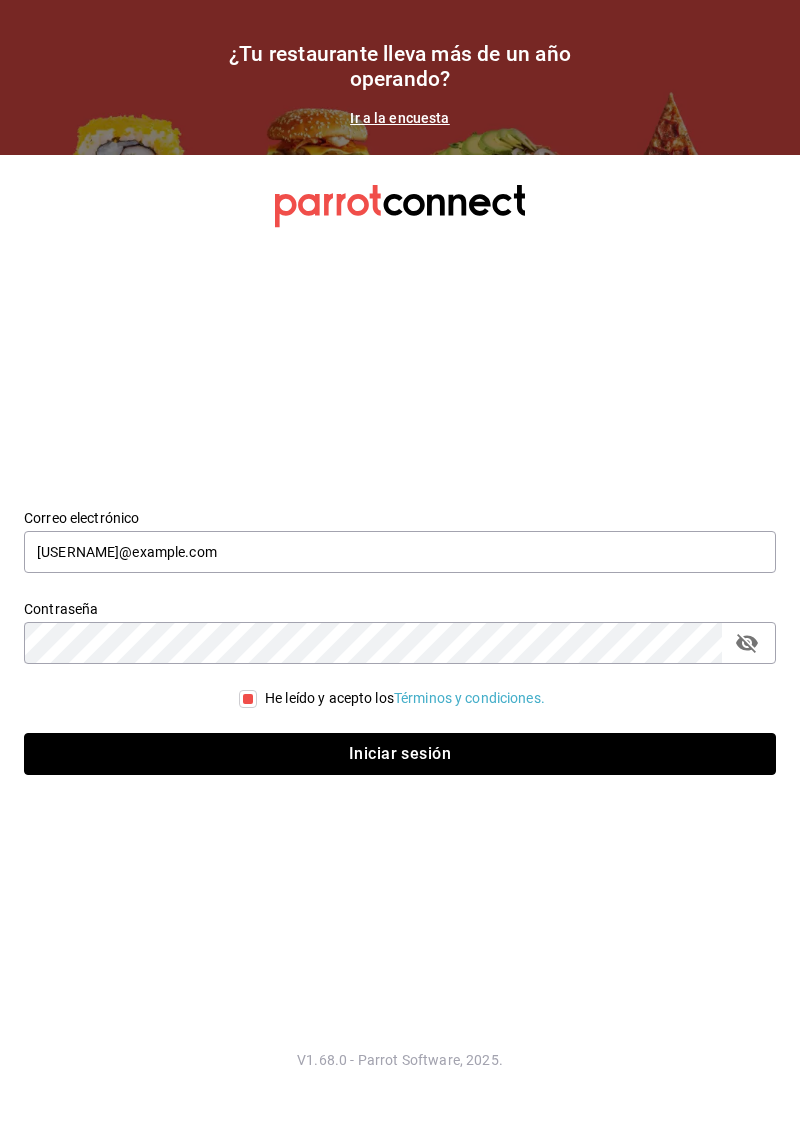 click on "Iniciar sesión" at bounding box center (400, 754) 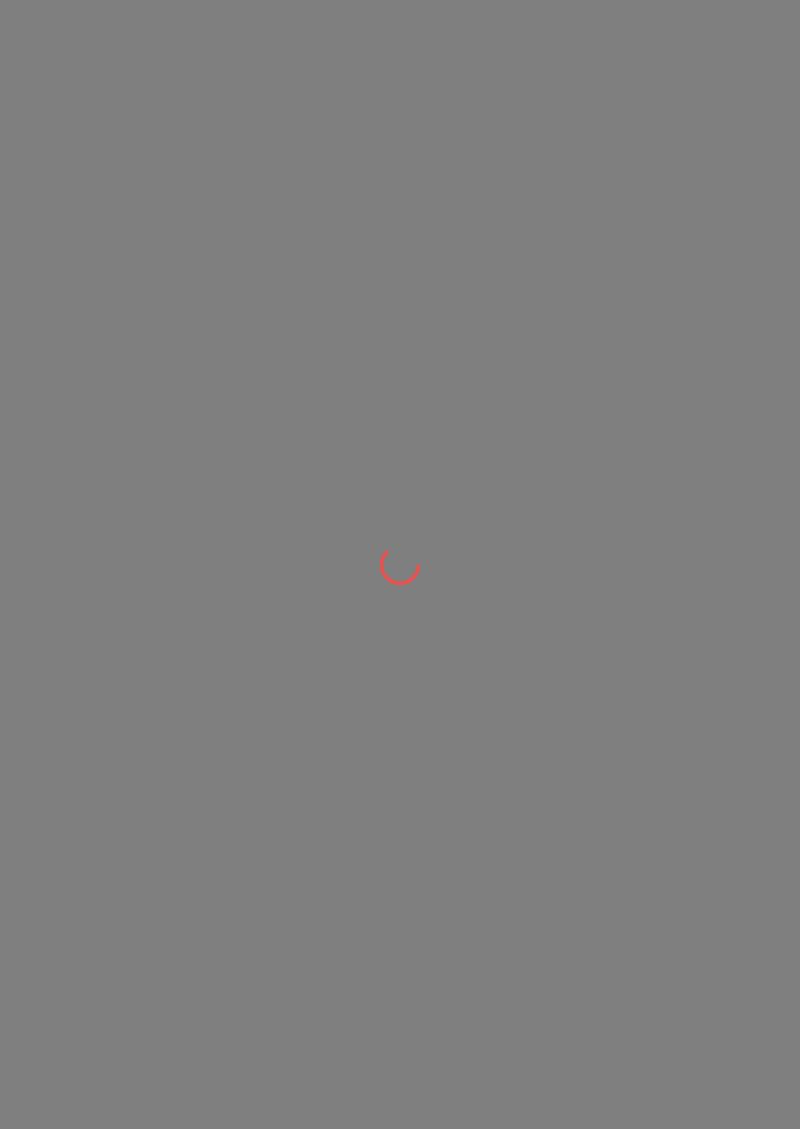 scroll, scrollTop: 0, scrollLeft: 0, axis: both 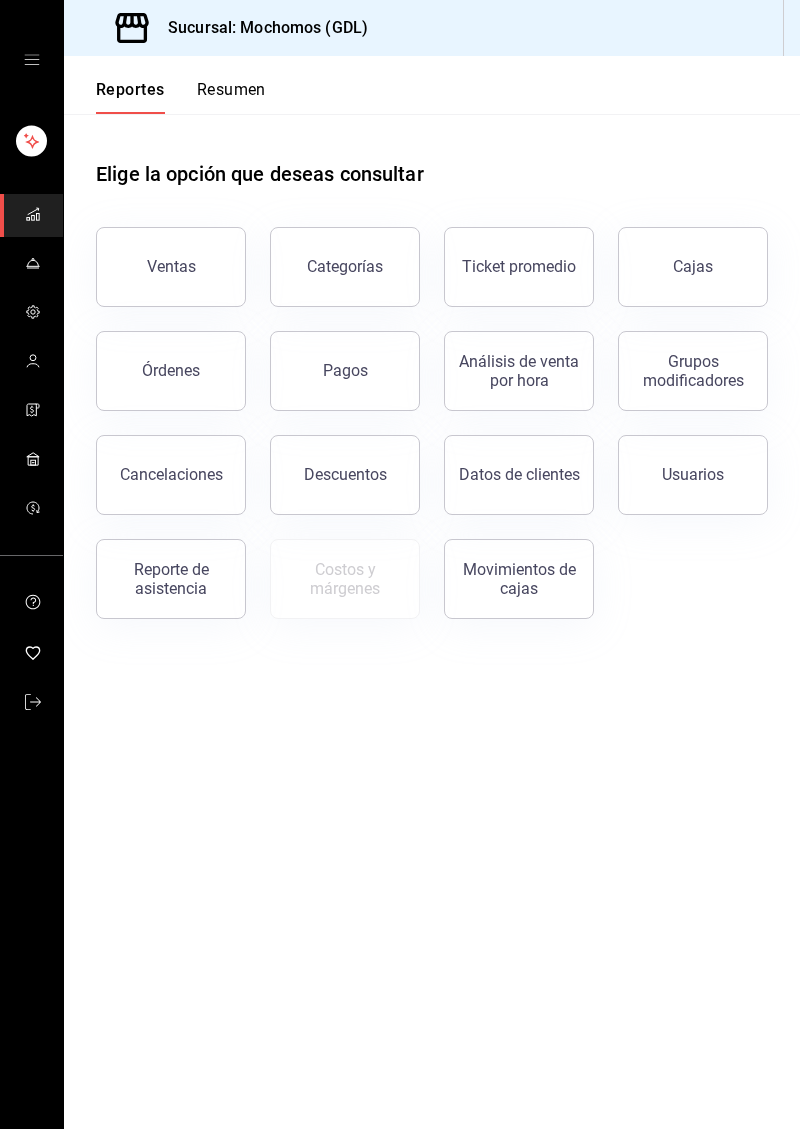 click on "Ventas" at bounding box center [171, 266] 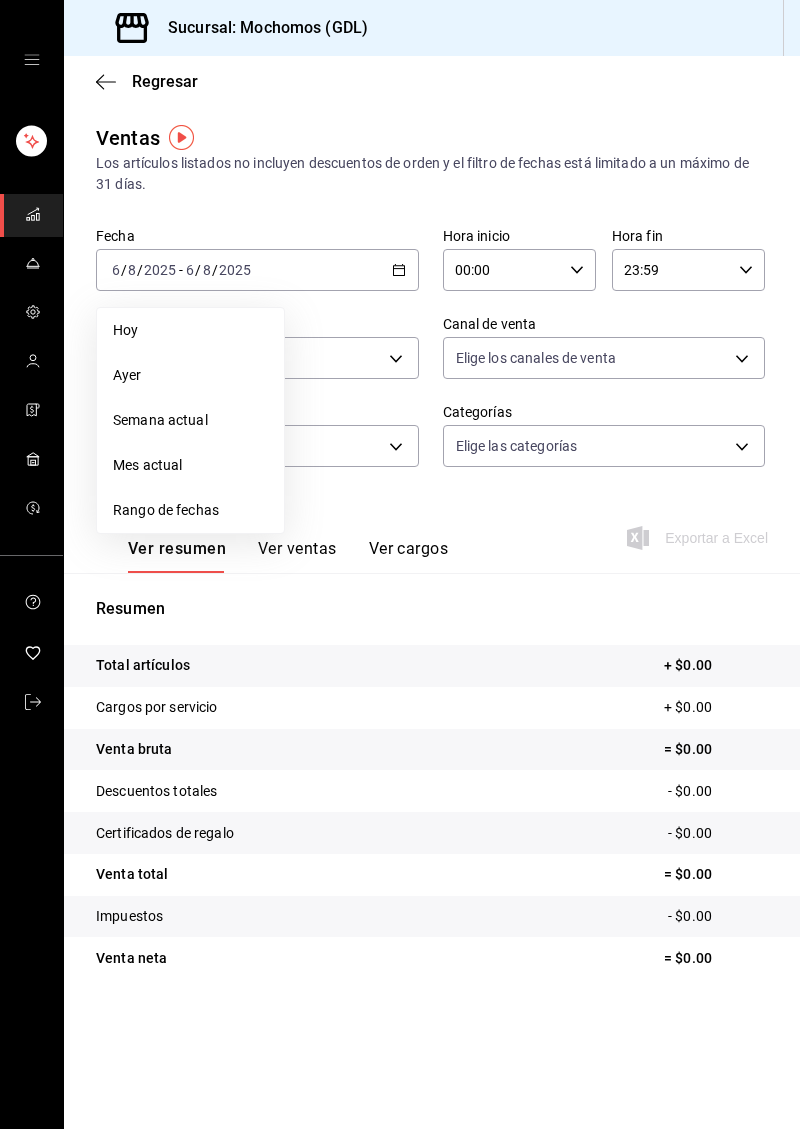 click on "Rango de fechas" at bounding box center (190, 510) 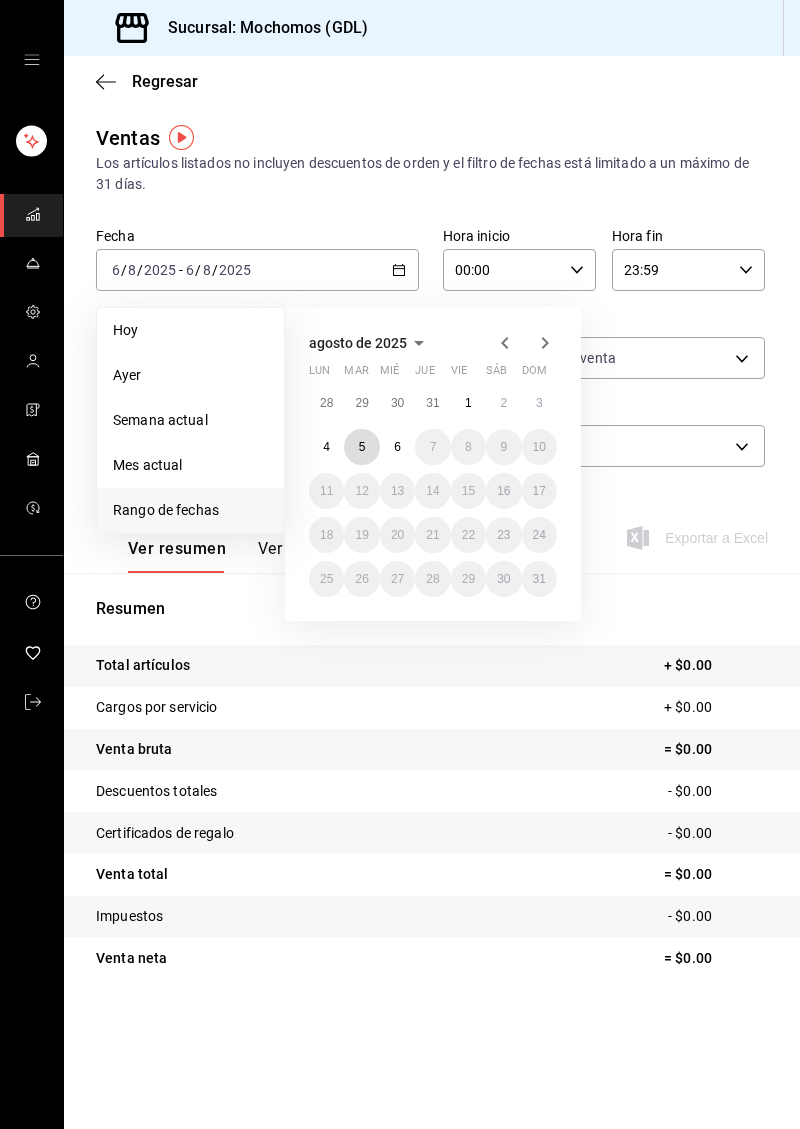 click on "5" at bounding box center (361, 447) 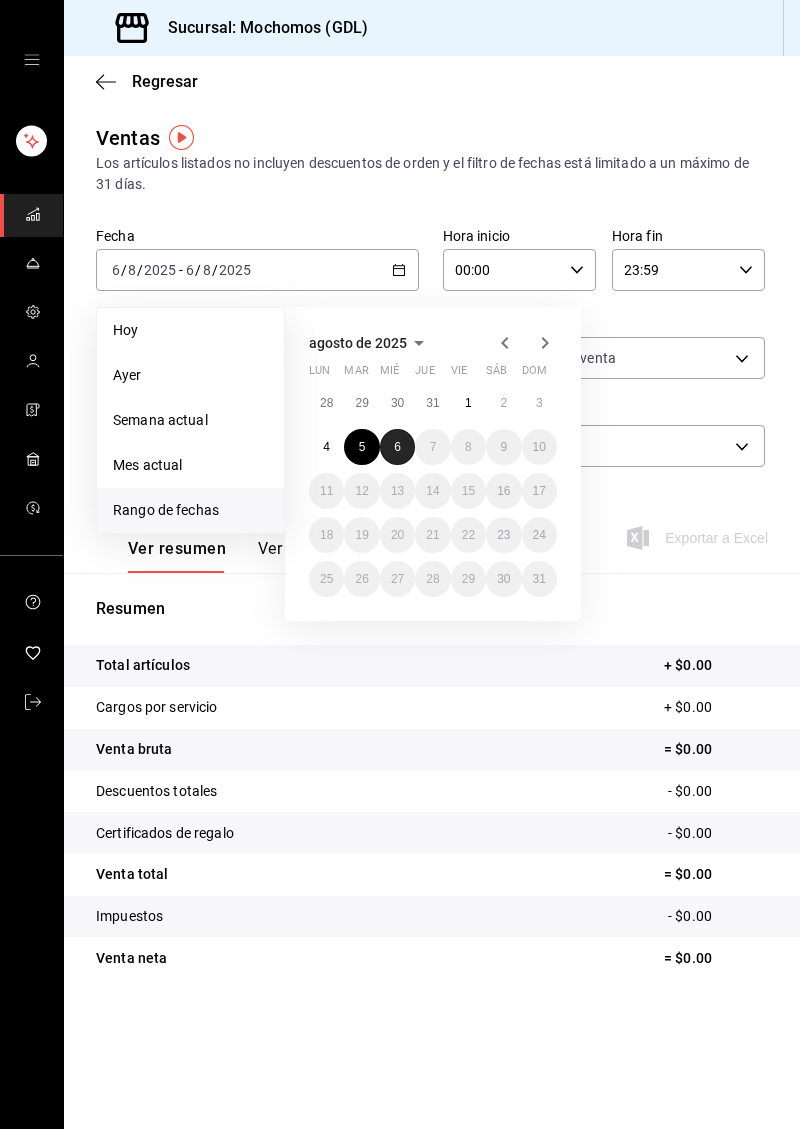 click on "6" at bounding box center [397, 447] 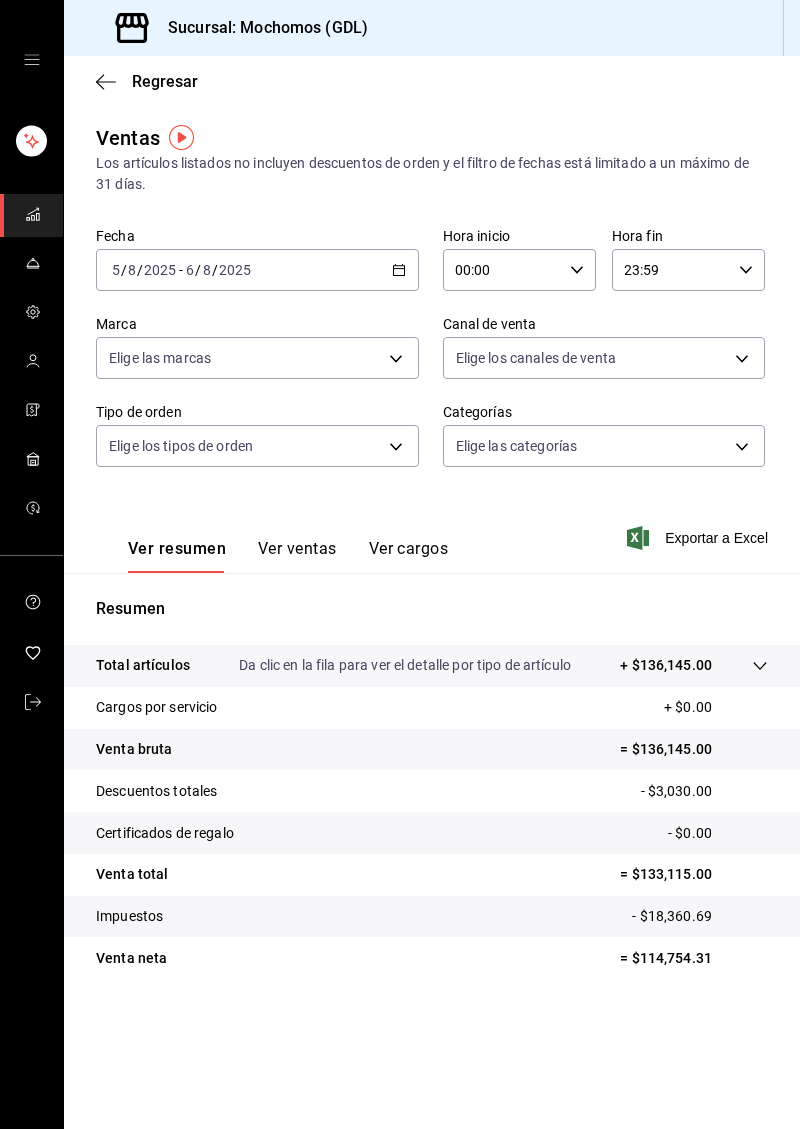 click 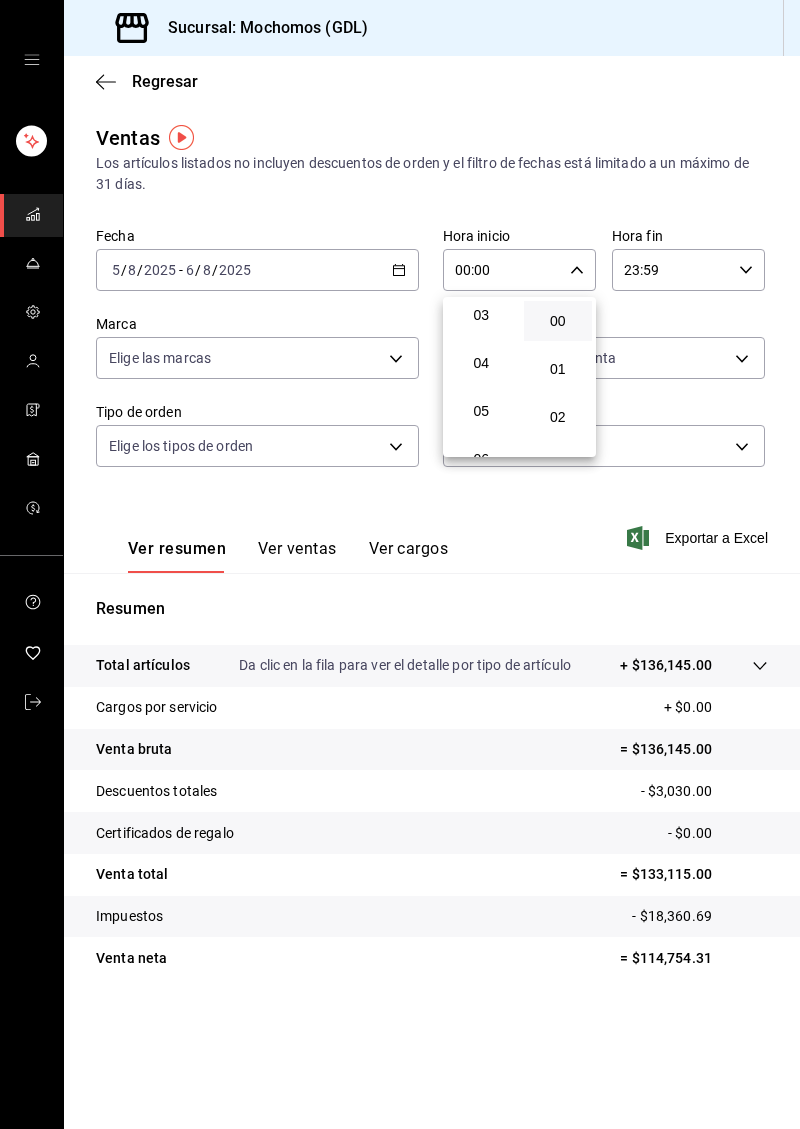 scroll, scrollTop: 151, scrollLeft: 0, axis: vertical 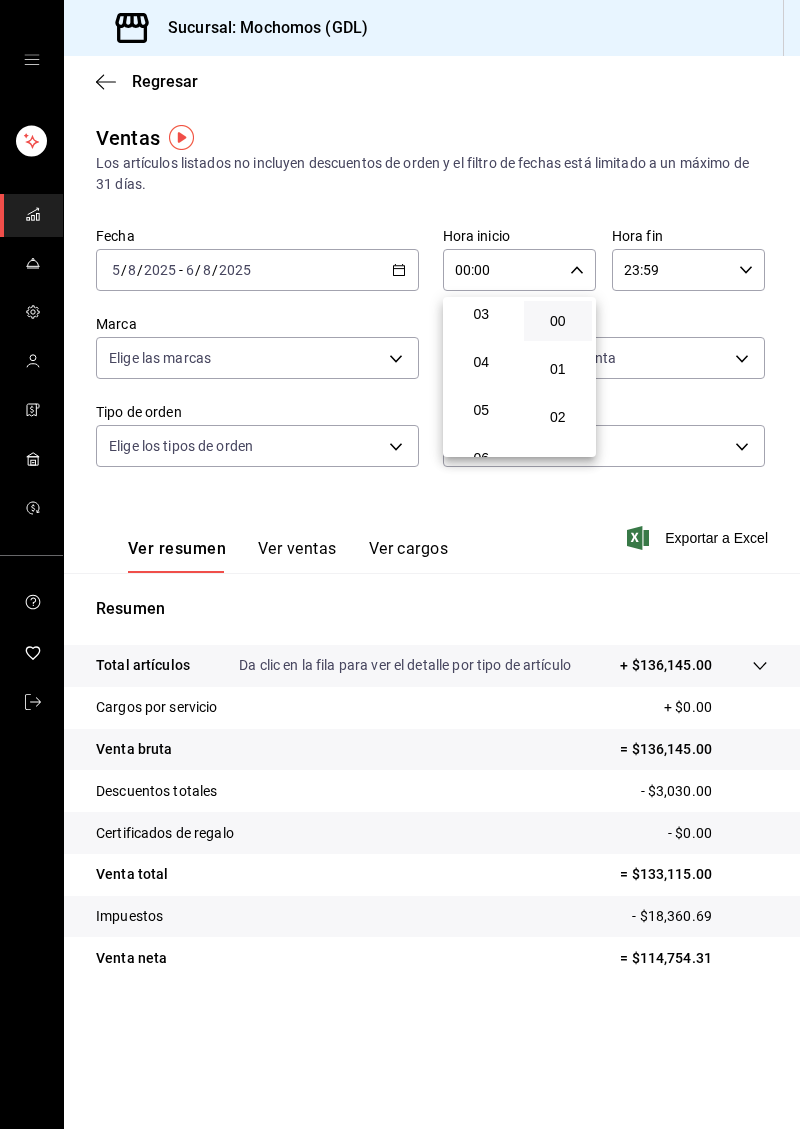 click on "05" at bounding box center (481, 410) 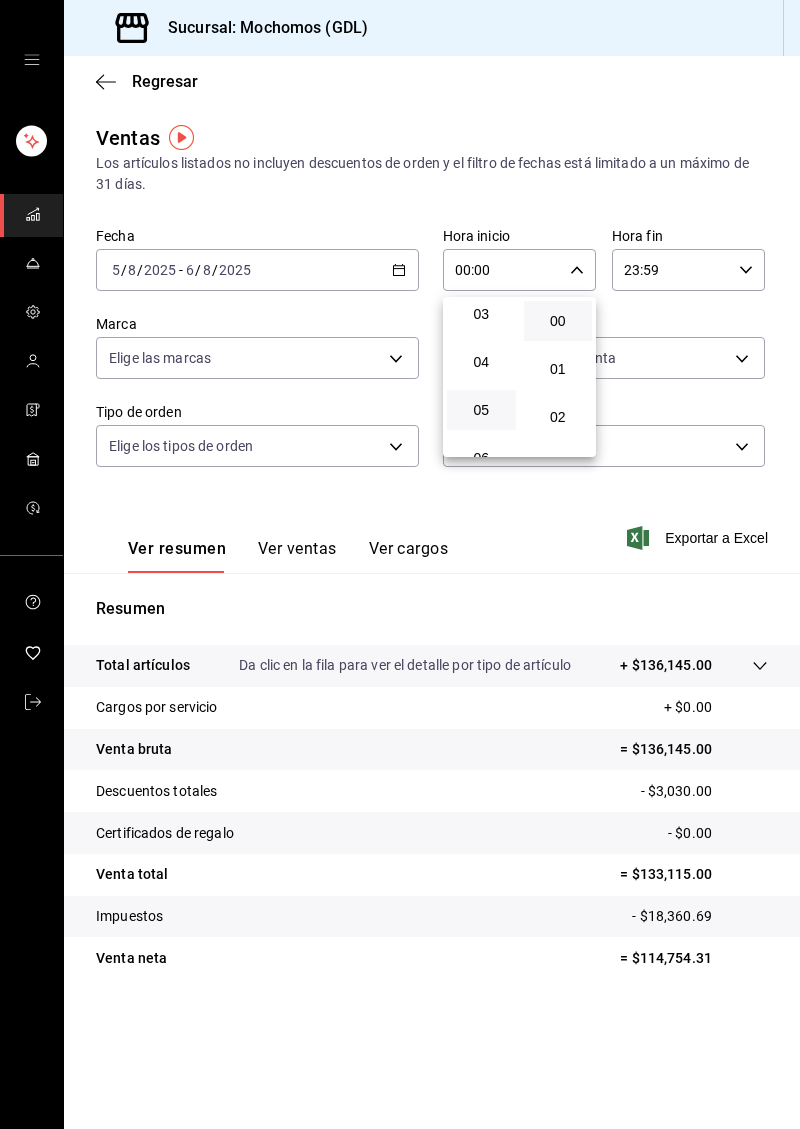 type on "05:00" 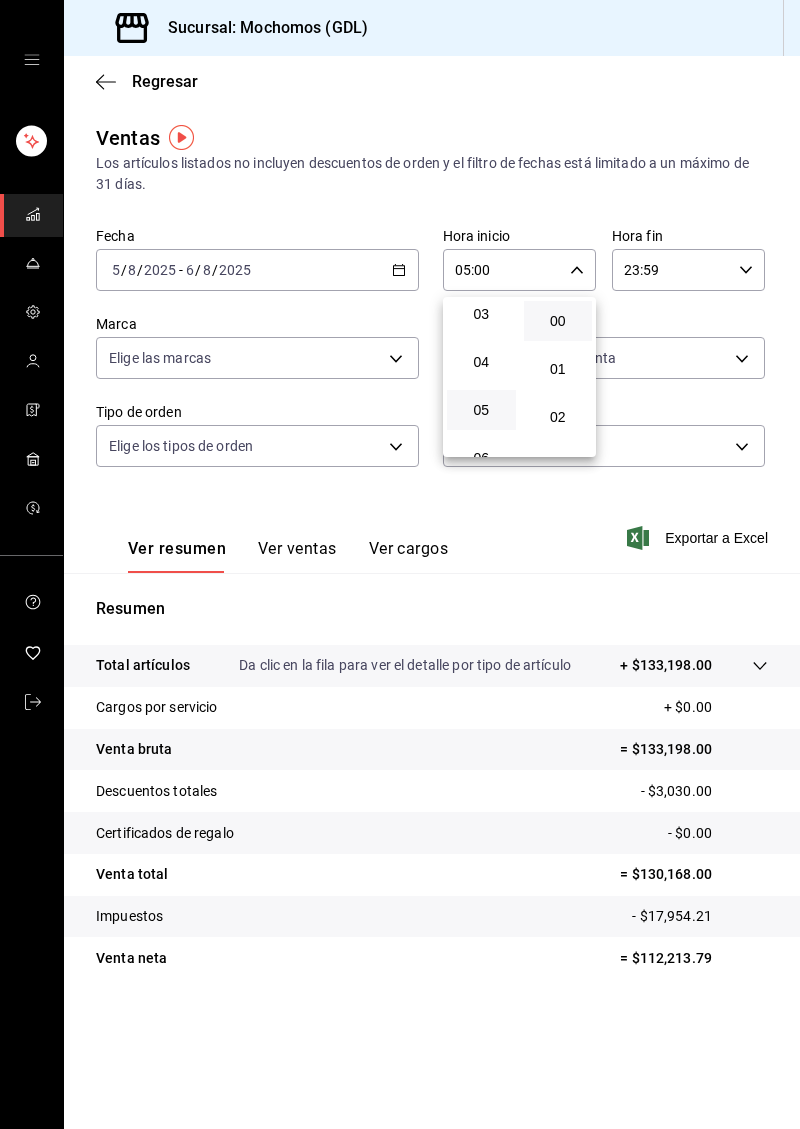 click at bounding box center (400, 564) 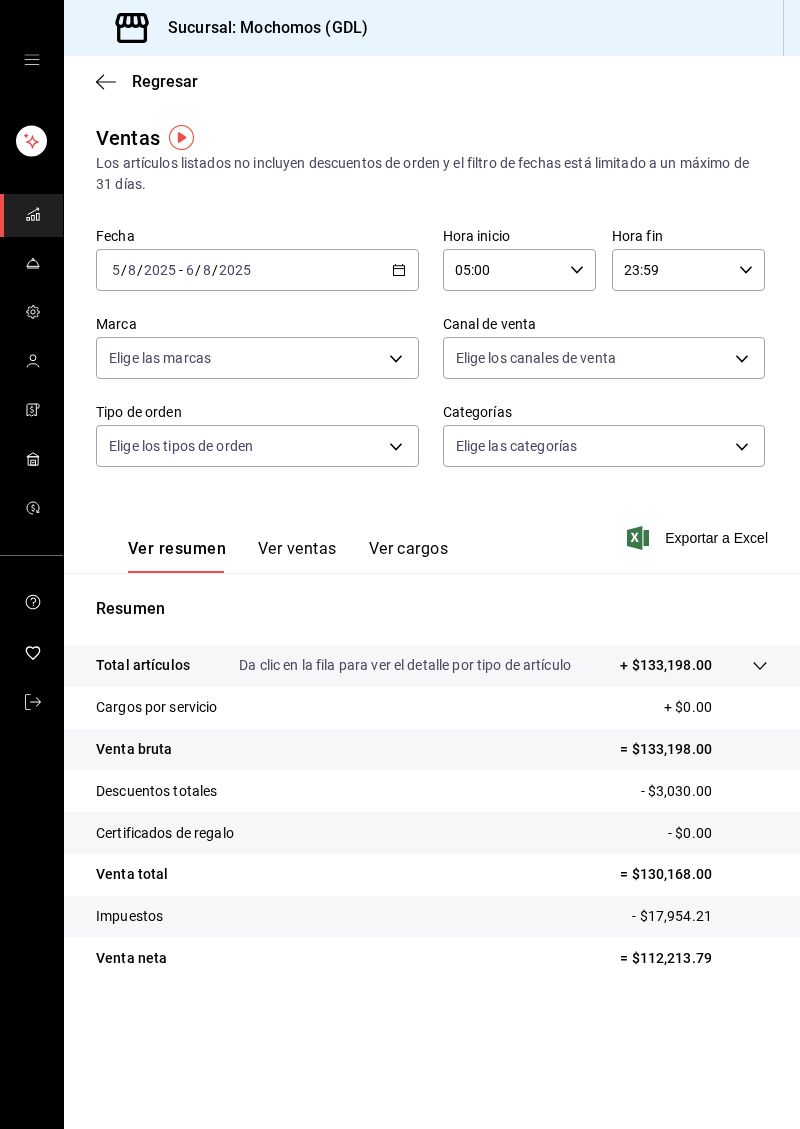 click 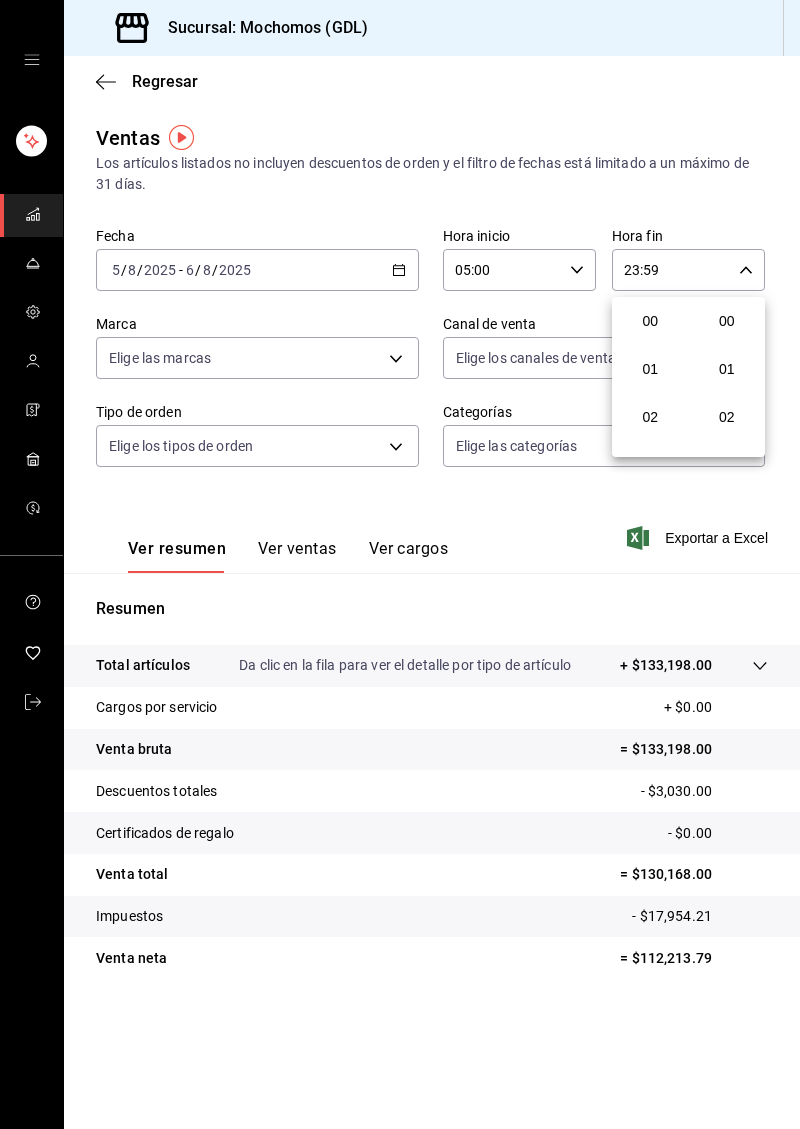 scroll, scrollTop: 992, scrollLeft: 0, axis: vertical 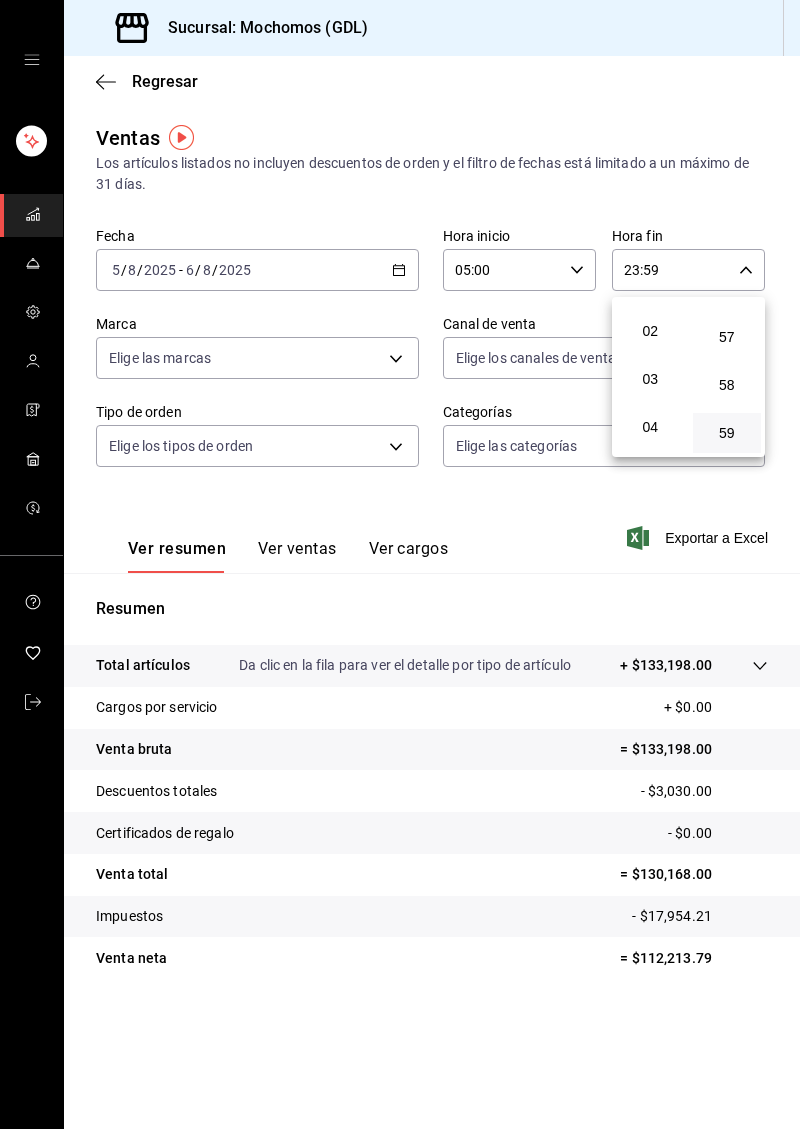 click on "04" at bounding box center (650, 427) 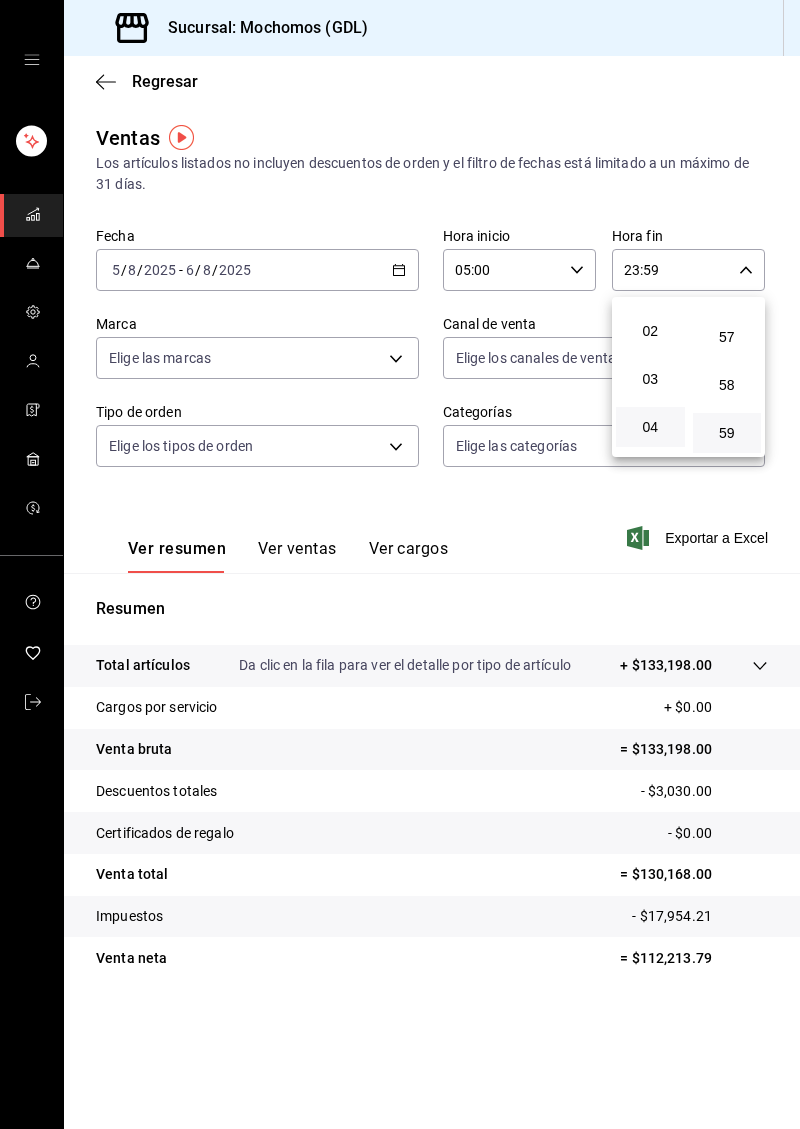 type on "04:59" 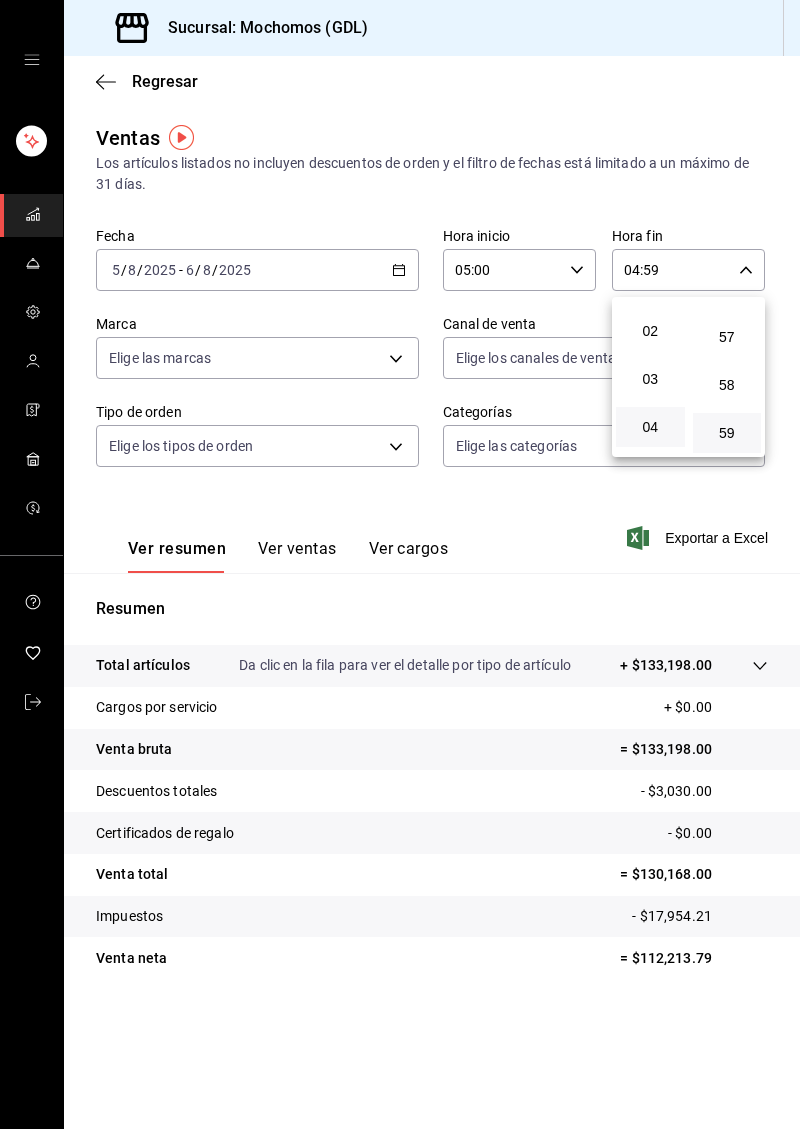 click at bounding box center [400, 564] 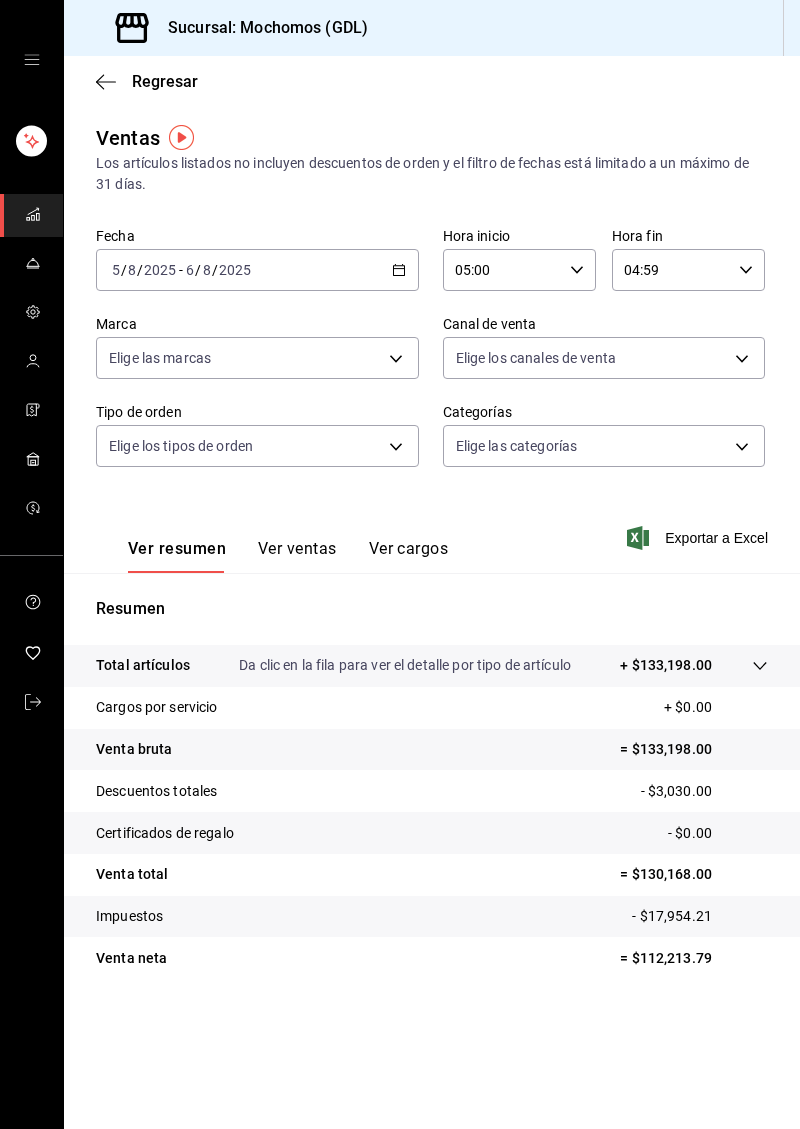 click on "Sucursal: Mochomos (GDL) Regresar Ventas Los artículos listados no incluyen descuentos de orden y el filtro de fechas está limitado a un máximo de 31 días. Fecha 2025-08-05 5 / 8 / 2025 - 2025-08-06 6 / 8 / 2025 Hora inicio 05:00 Hora inicio Hora fin 04:59 Hora fin Marca Elige las marcas Canal de venta Elige los canales de venta Tipo de orden Elige los tipos de orden Categorías Elige las categorías Ver resumen Ver ventas Ver cargos Exportar a Excel Resumen Total artículos Da clic en la fila para ver el detalle por tipo de artículo + $133,198.00 Cargos por servicio + $0.00 Venta bruta = $133,198.00 Descuentos totales - $3,030.00 Certificados de regalo - $0.00 Venta total = $130,168.00 Impuestos - $17,954.21 Venta neta = $112,213.79 GANA 1 MES GRATIS EN TU SUSCRIPCIÓN AQUÍ Ver video tutorial Ir a video Visitar centro de ayuda (81) 2046 6363 soporte@parrotsoftware.io Visitar centro de ayuda (81) 2046 6363 soporte@parrotsoftware.io" at bounding box center [400, 564] 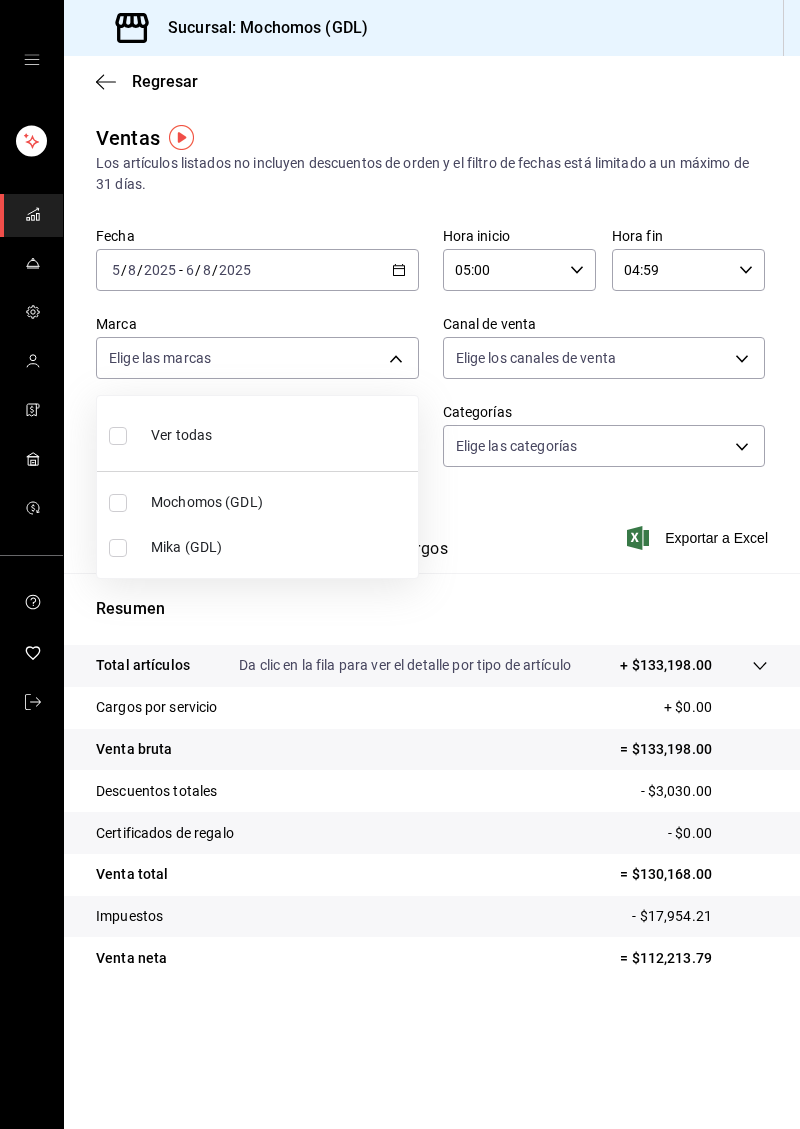 click on "Mochomos (GDL)" at bounding box center (280, 502) 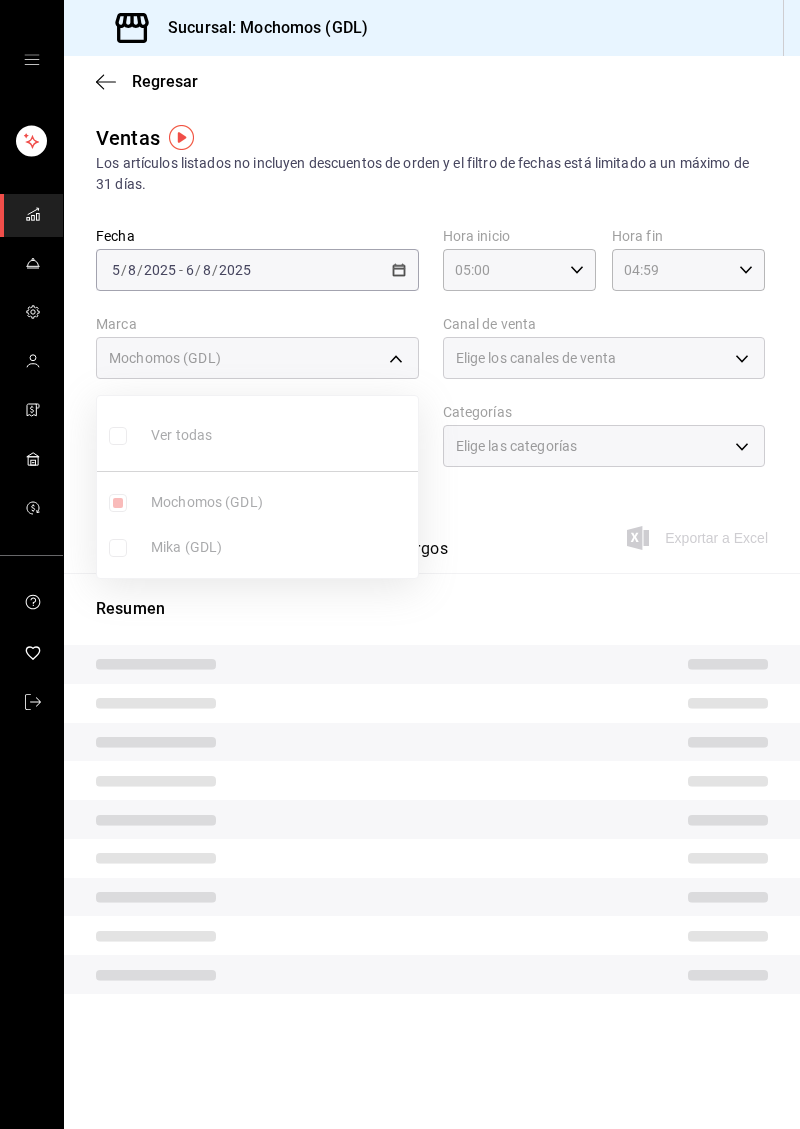 click at bounding box center [400, 564] 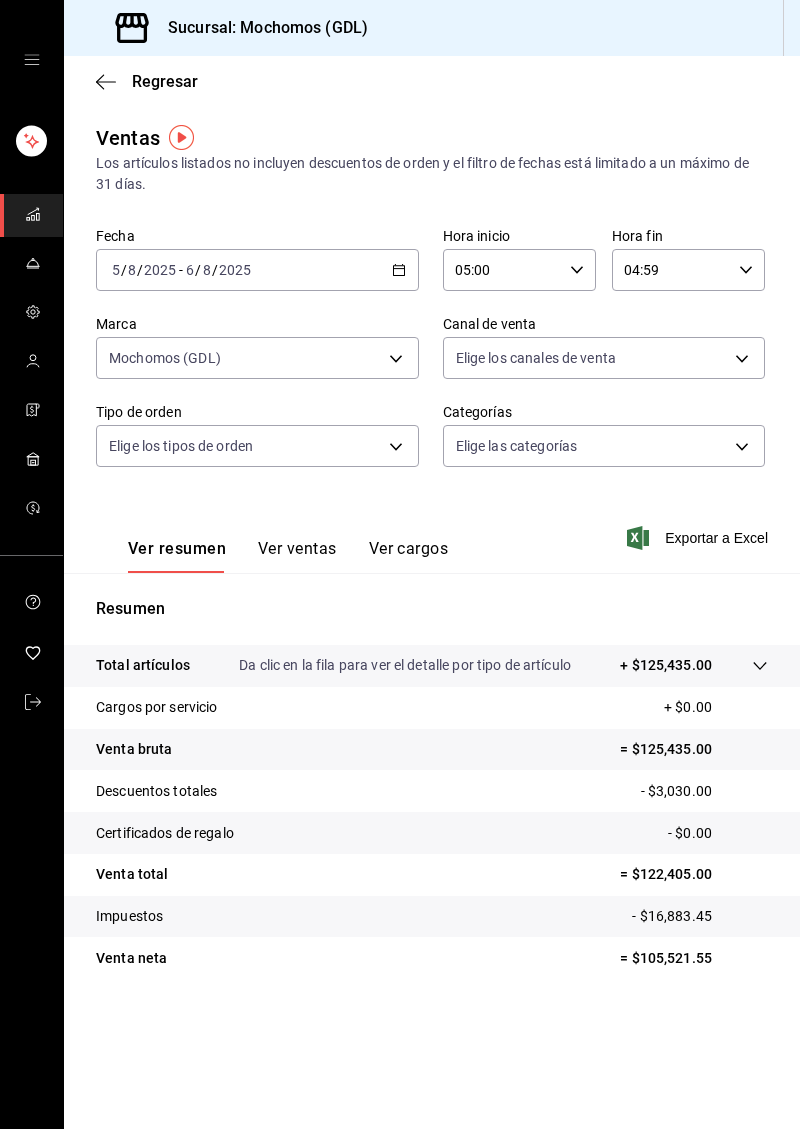 click on "Sucursal: Mochomos (GDL) Regresar Ventas Los artículos listados no incluyen descuentos de orden y el filtro de fechas está limitado a un máximo de 31 días. Fecha 2025-08-05 5 / 8 / 2025 - 2025-08-06 6 / 8 / 2025 Hora inicio 05:00 Hora inicio Hora fin 04:59 Hora fin Marca Mochomos (GDL) 36c25d4a-7cb0-456c-a434-e981d54830bc Canal de venta Elige los canales de venta Tipo de orden Elige los tipos de orden Categorías Elige las categorías Ver resumen Ver ventas Ver cargos Exportar a Excel Resumen Total artículos Da clic en la fila para ver el detalle por tipo de artículo + $125,435.00 Cargos por servicio + $0.00 Venta bruta = $125,435.00 Descuentos totales - $3,030.00 Certificados de regalo - $0.00 Venta total = $122,405.00 Impuestos - $16,883.45 Venta neta = $105,521.55 GANA 1 MES GRATIS EN TU SUSCRIPCIÓN AQUÍ Ver video tutorial Ir a video Visitar centro de ayuda (81) 2046 6363 soporte@parrotsoftware.io Visitar centro de ayuda (81) 2046 6363 soporte@parrotsoftware.io" at bounding box center (400, 564) 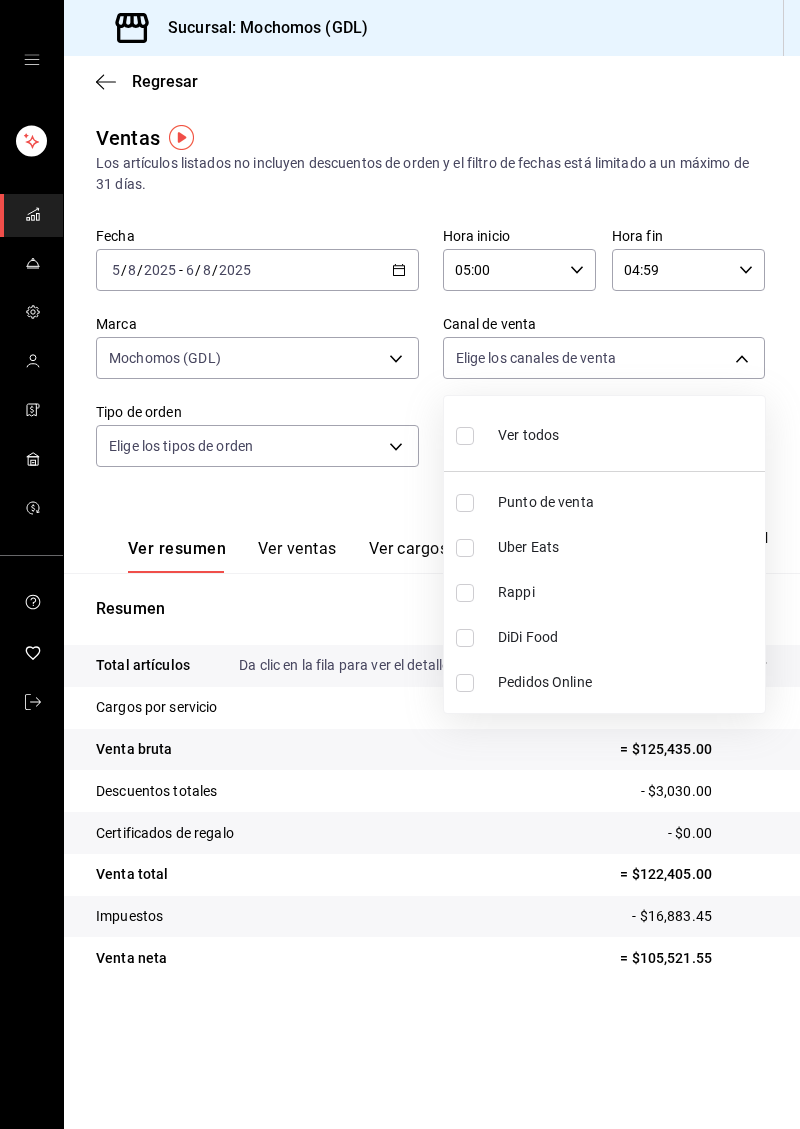 click at bounding box center [465, 436] 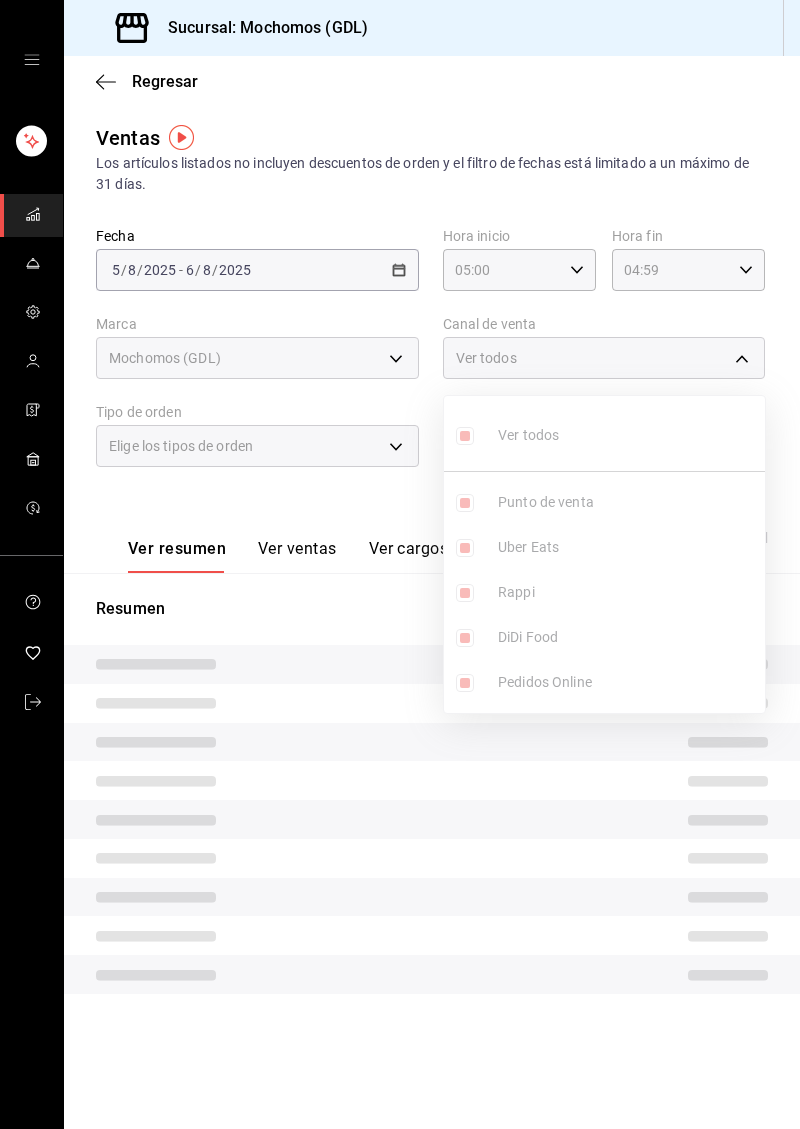 click at bounding box center [400, 564] 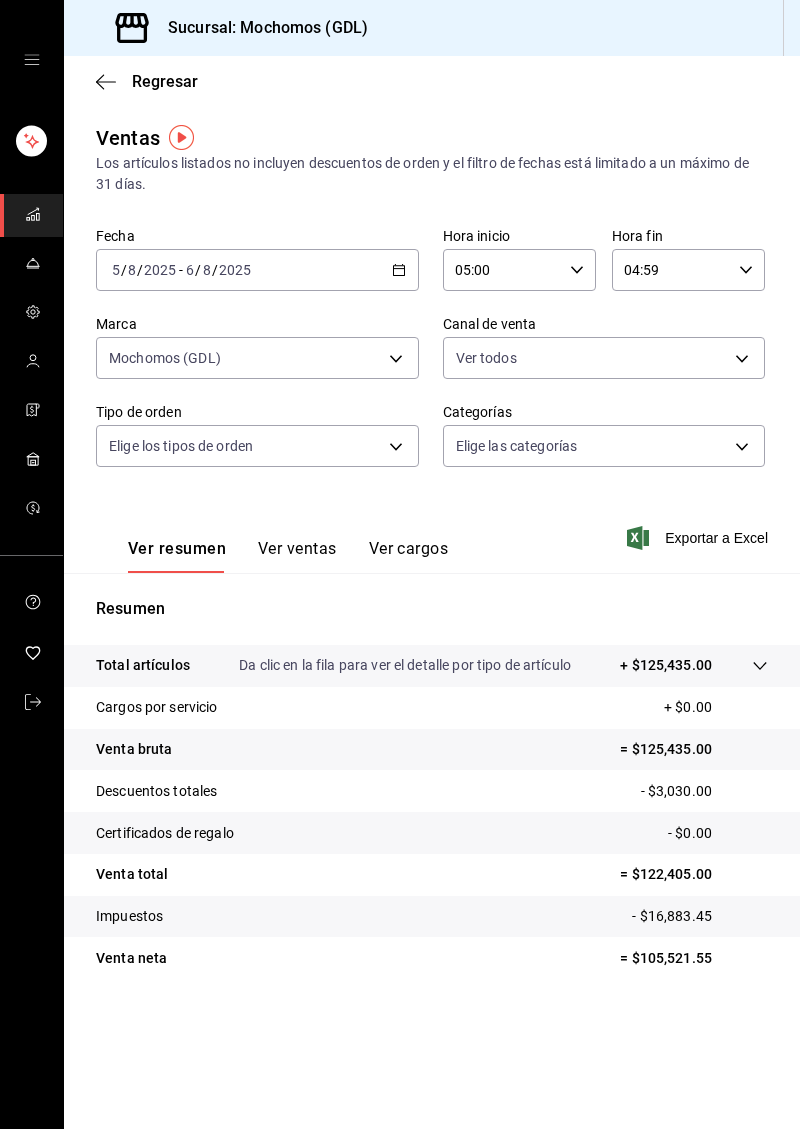click on "Sucursal: Mochomos (GDL) Regresar Ventas Los artículos listados no incluyen descuentos de orden y el filtro de fechas está limitado a un máximo de 31 días. Fecha 2025-08-05 5 / 8 / 2025 - 2025-08-06 6 / 8 / 2025 Hora inicio 05:00 Hora inicio Hora fin 04:59 Hora fin Marca Mochomos (GDL) 36c25d4a-7cb0-456c-a434-e981d54830bc Canal de venta Ver todos PARROT,UBER_EATS,RAPPI,DIDI_FOOD,ONLINE Tipo de orden Elige los tipos de orden Categorías Elige las categorías Ver resumen Ver ventas Ver cargos Exportar a Excel Resumen Total artículos Da clic en la fila para ver el detalle por tipo de artículo + $125,435.00 Cargos por servicio + $0.00 Venta bruta = $125,435.00 Descuentos totales - $3,030.00 Certificados de regalo - $0.00 Venta total = $122,405.00 Impuestos - $16,883.45 Venta neta = $105,521.55 GANA 1 MES GRATIS EN TU SUSCRIPCIÓN AQUÍ Ver video tutorial Ir a video Ver todos Punto de venta Uber Eats Rappi DiDi Food Pedidos Online Visitar centro de ayuda (81) 2046 6363 soporte@parrotsoftware.io" at bounding box center (400, 564) 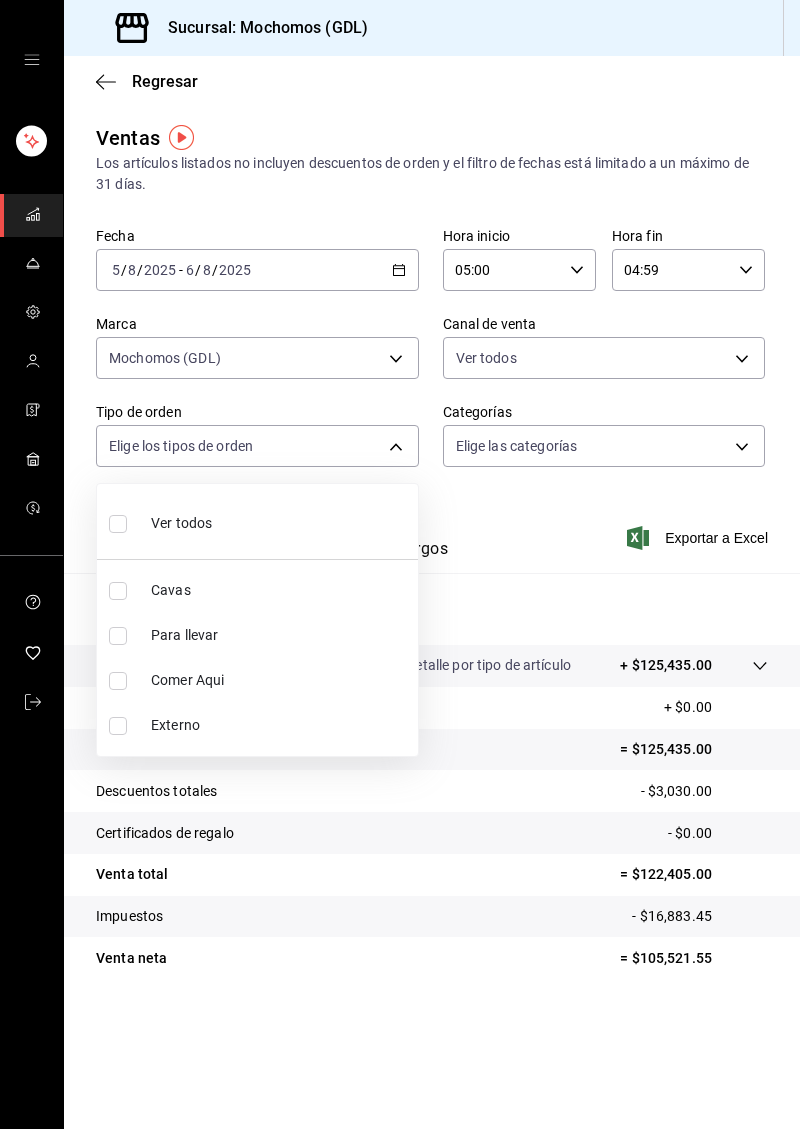 click on "Ver todos" at bounding box center [181, 523] 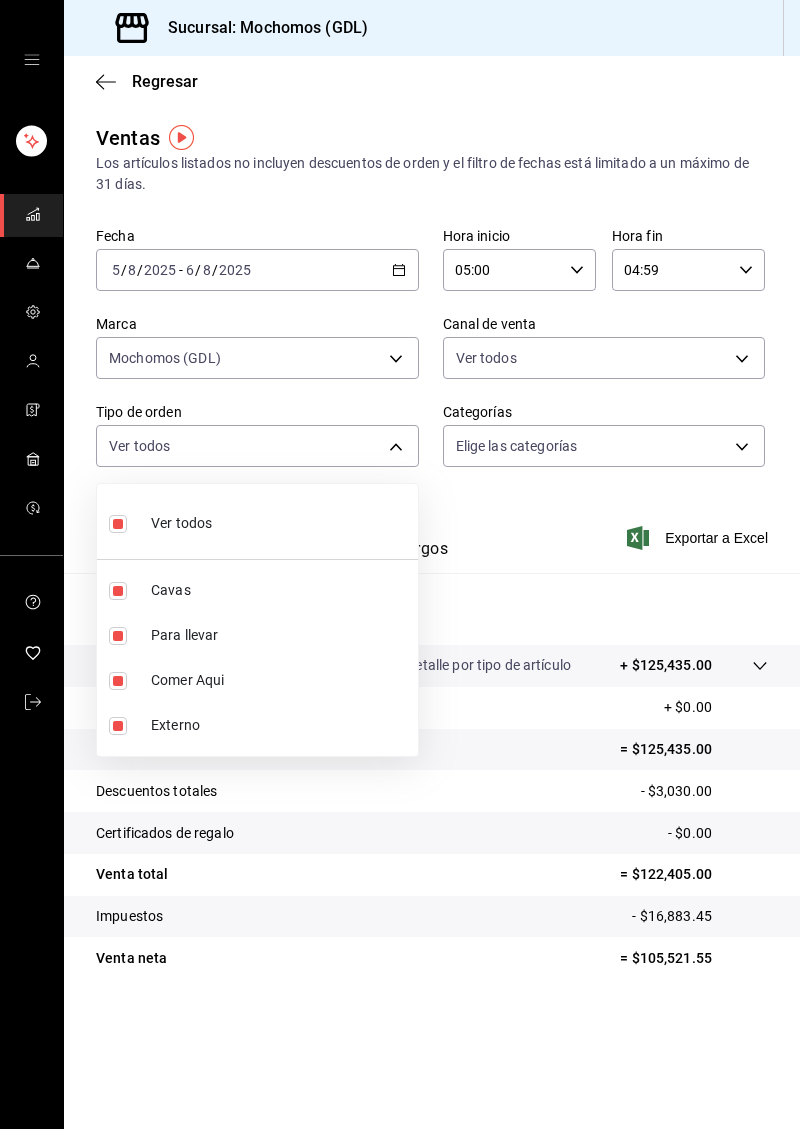 click at bounding box center (400, 564) 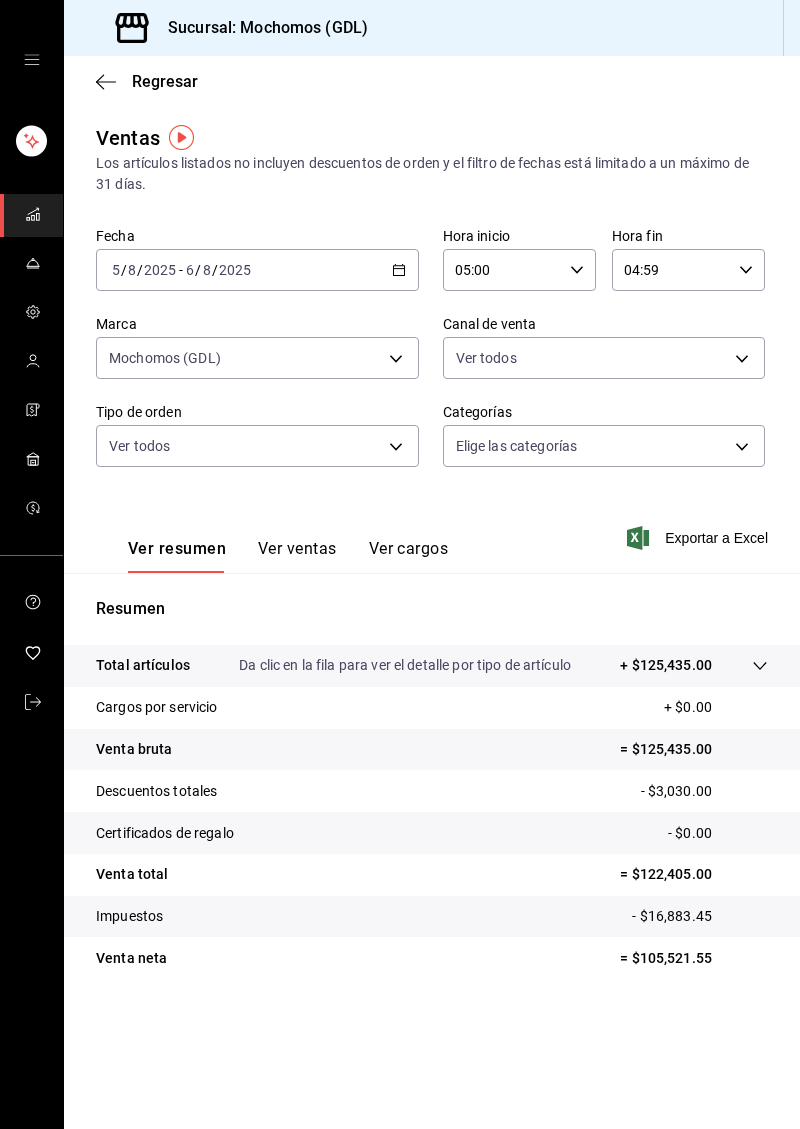 click on "Exportar a Excel" at bounding box center (699, 538) 